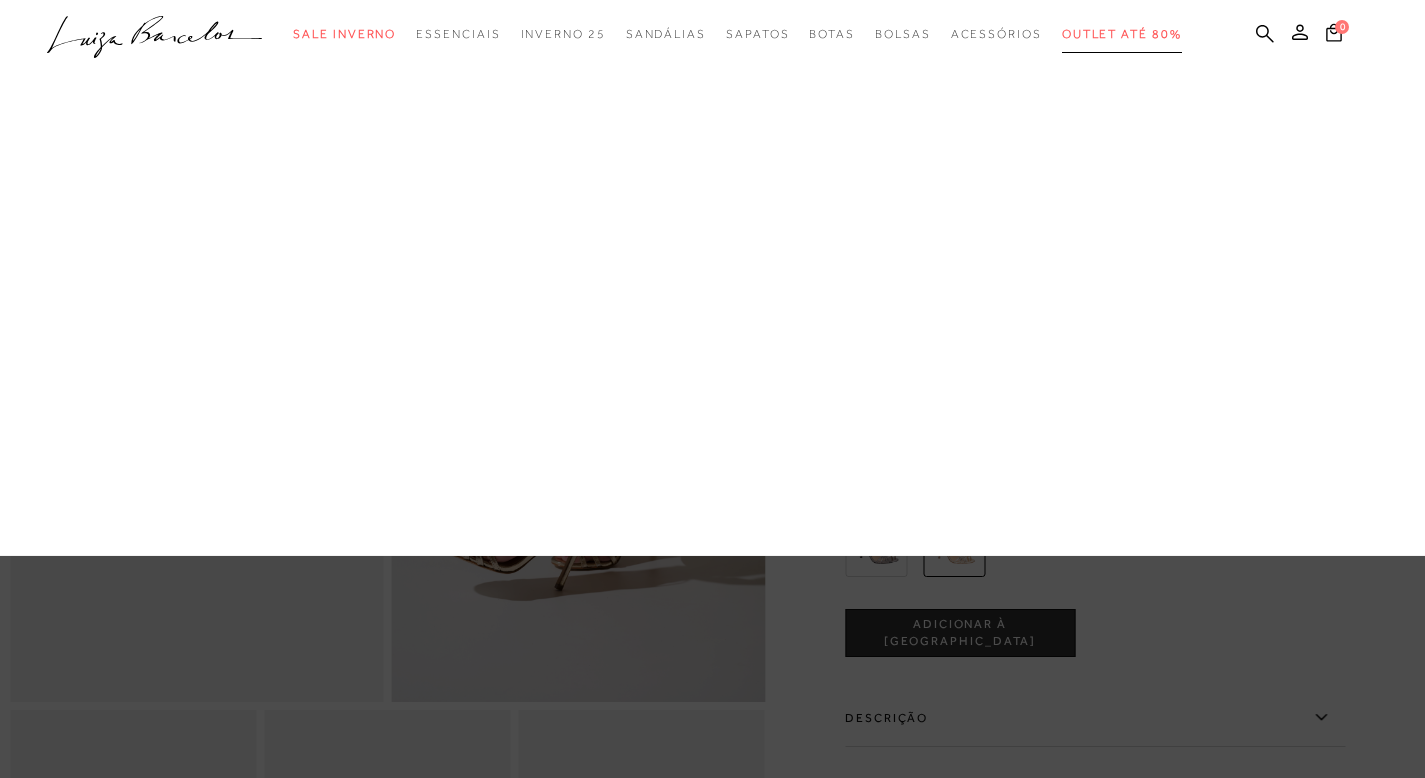 scroll, scrollTop: 0, scrollLeft: 0, axis: both 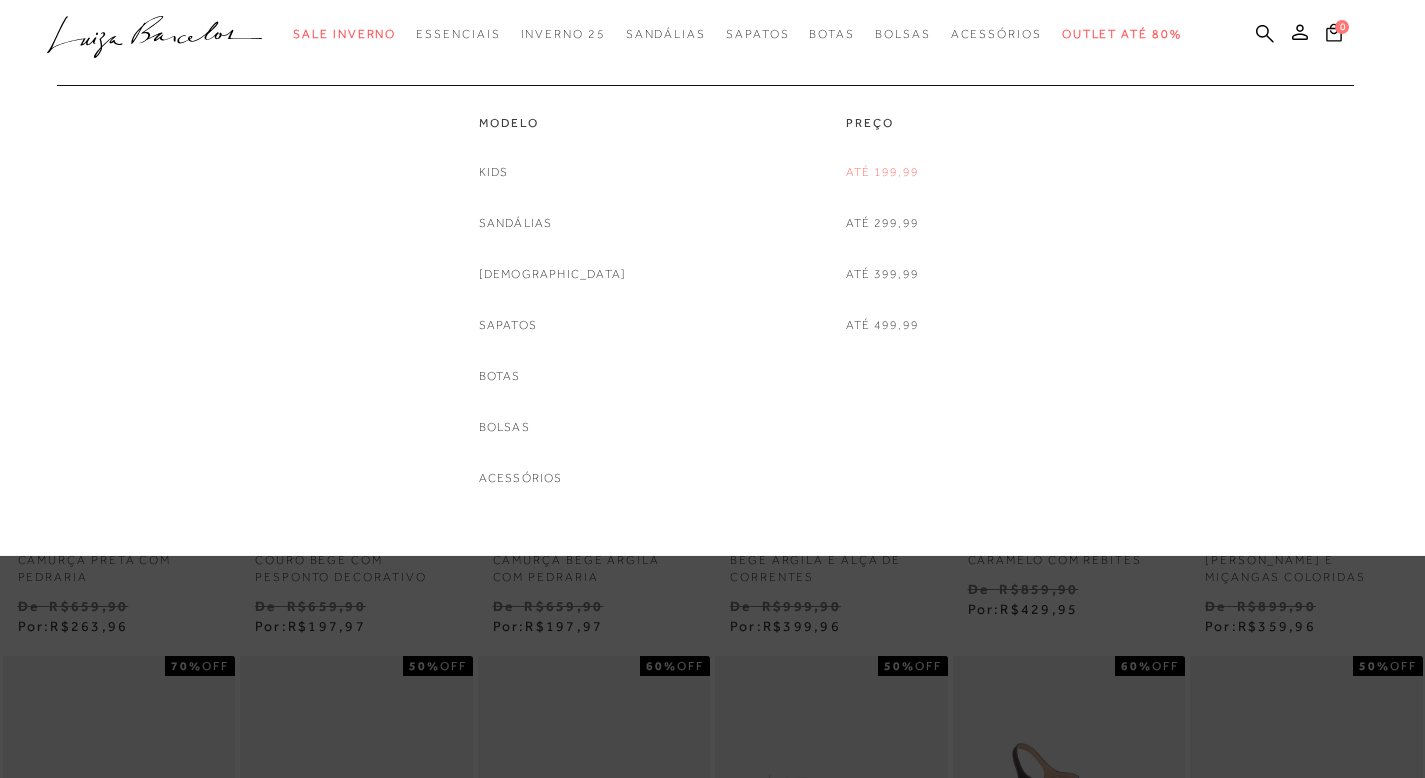 click on "Até 199,99" at bounding box center [882, 172] 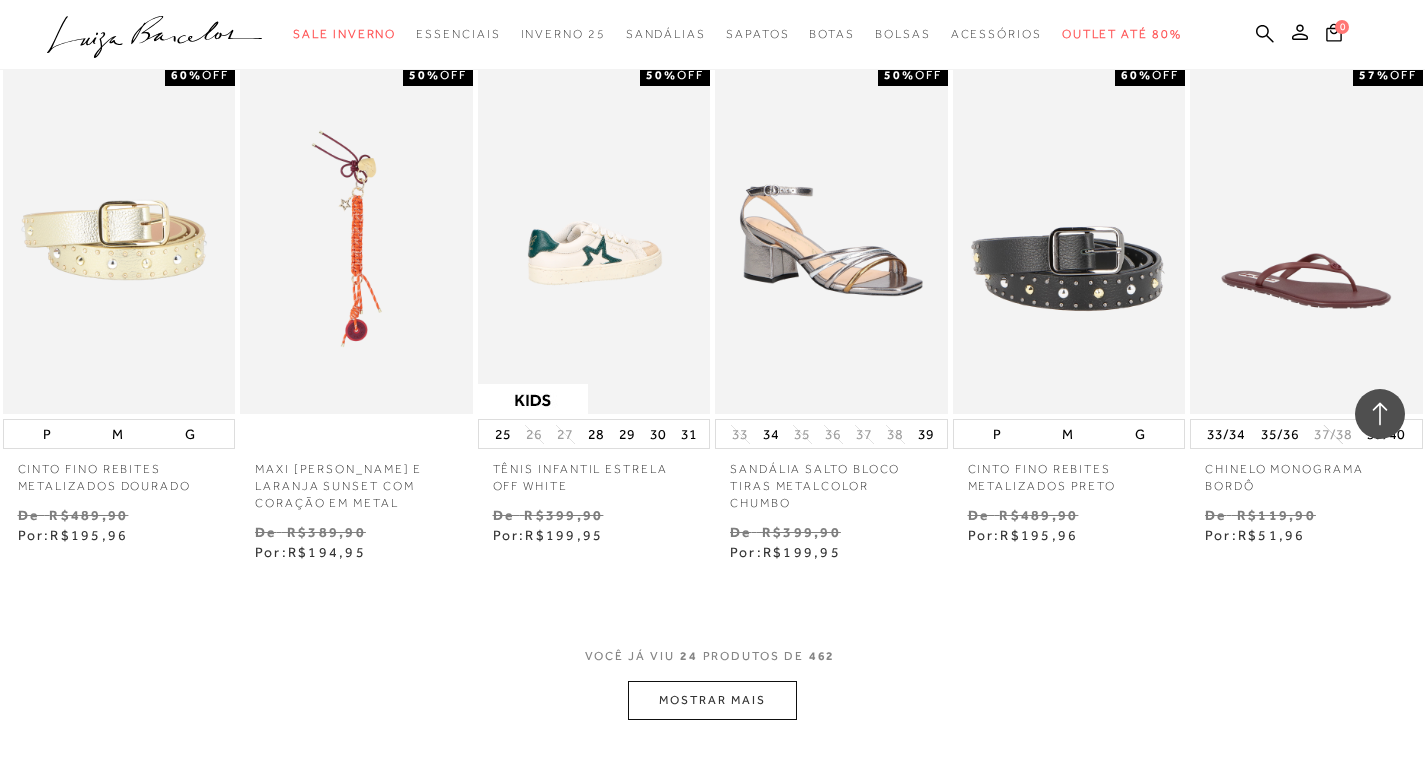 scroll, scrollTop: 1645, scrollLeft: 0, axis: vertical 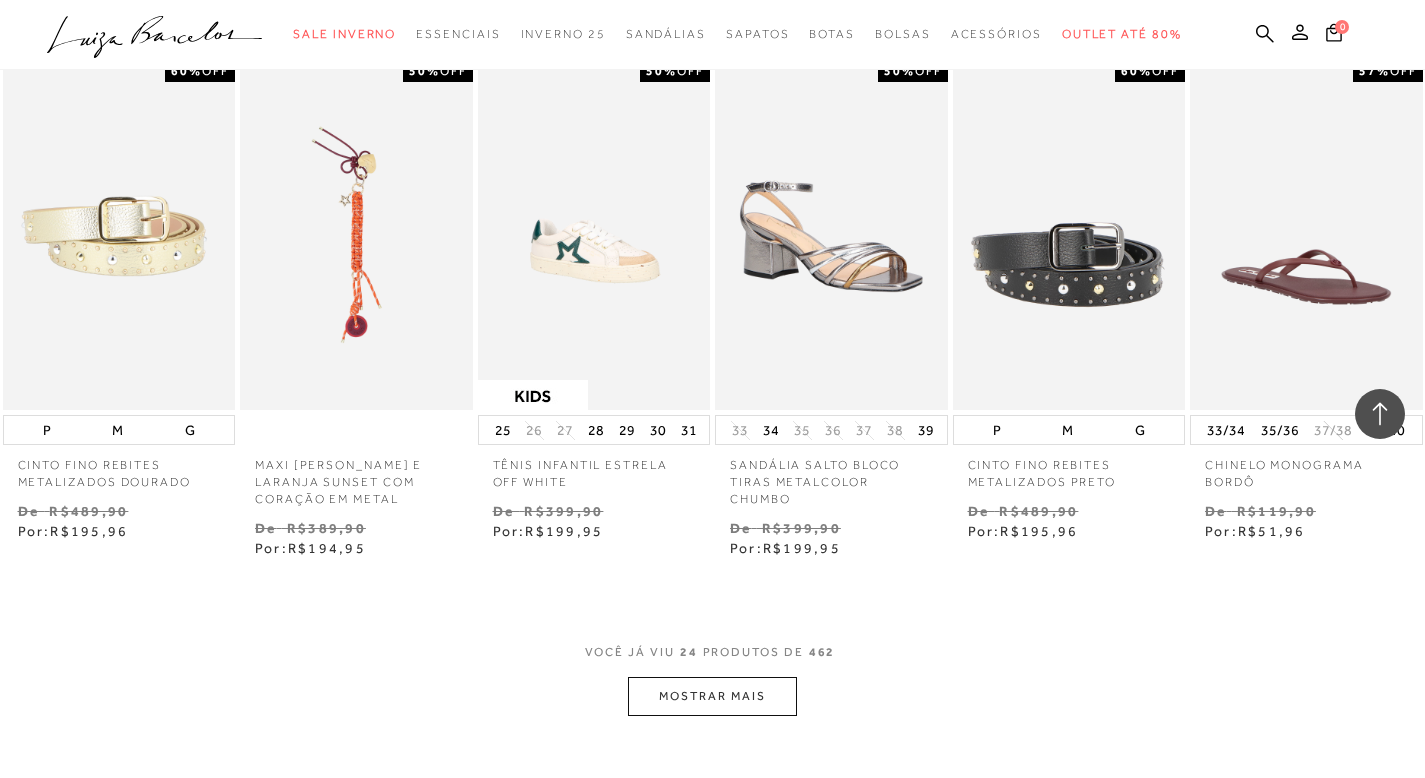 click on "MOSTRAR MAIS" at bounding box center (712, 696) 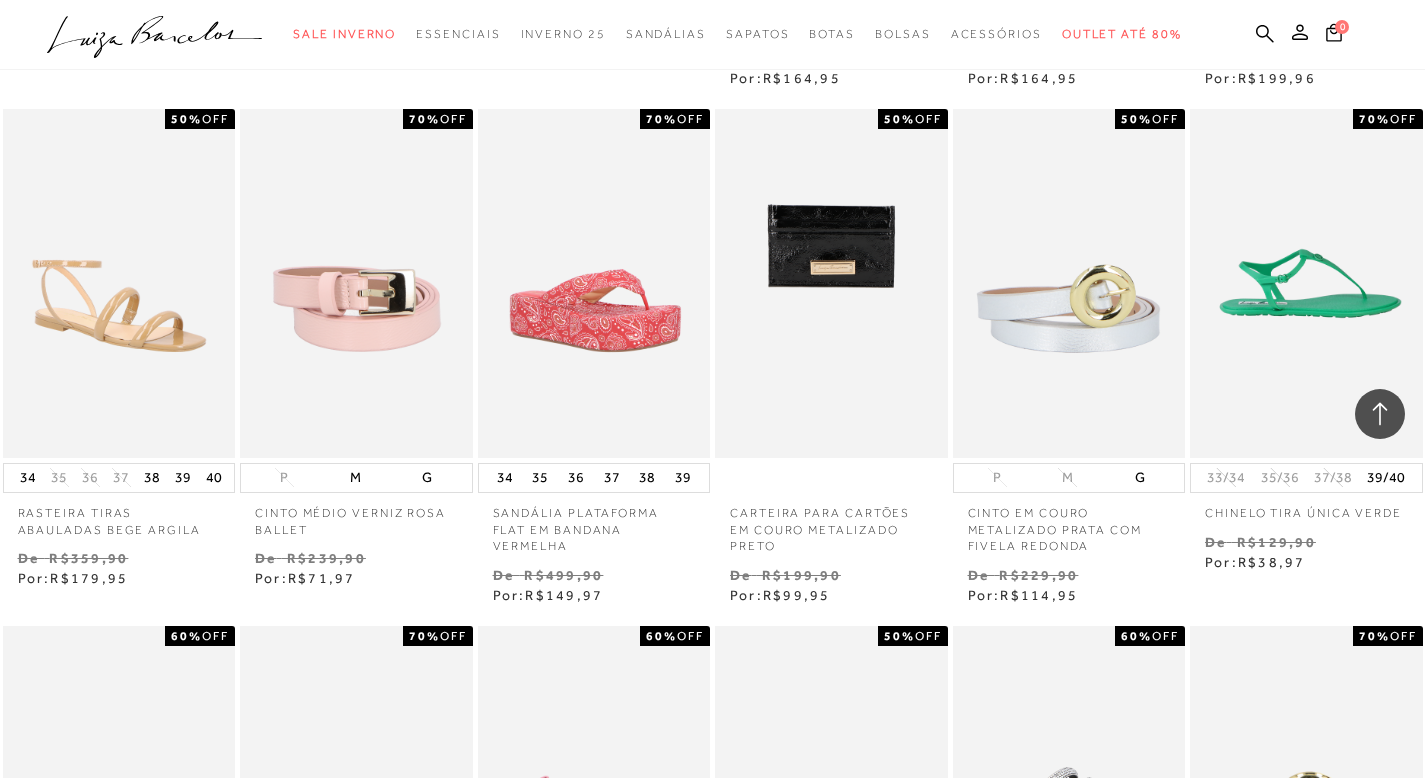 scroll, scrollTop: 2630, scrollLeft: 0, axis: vertical 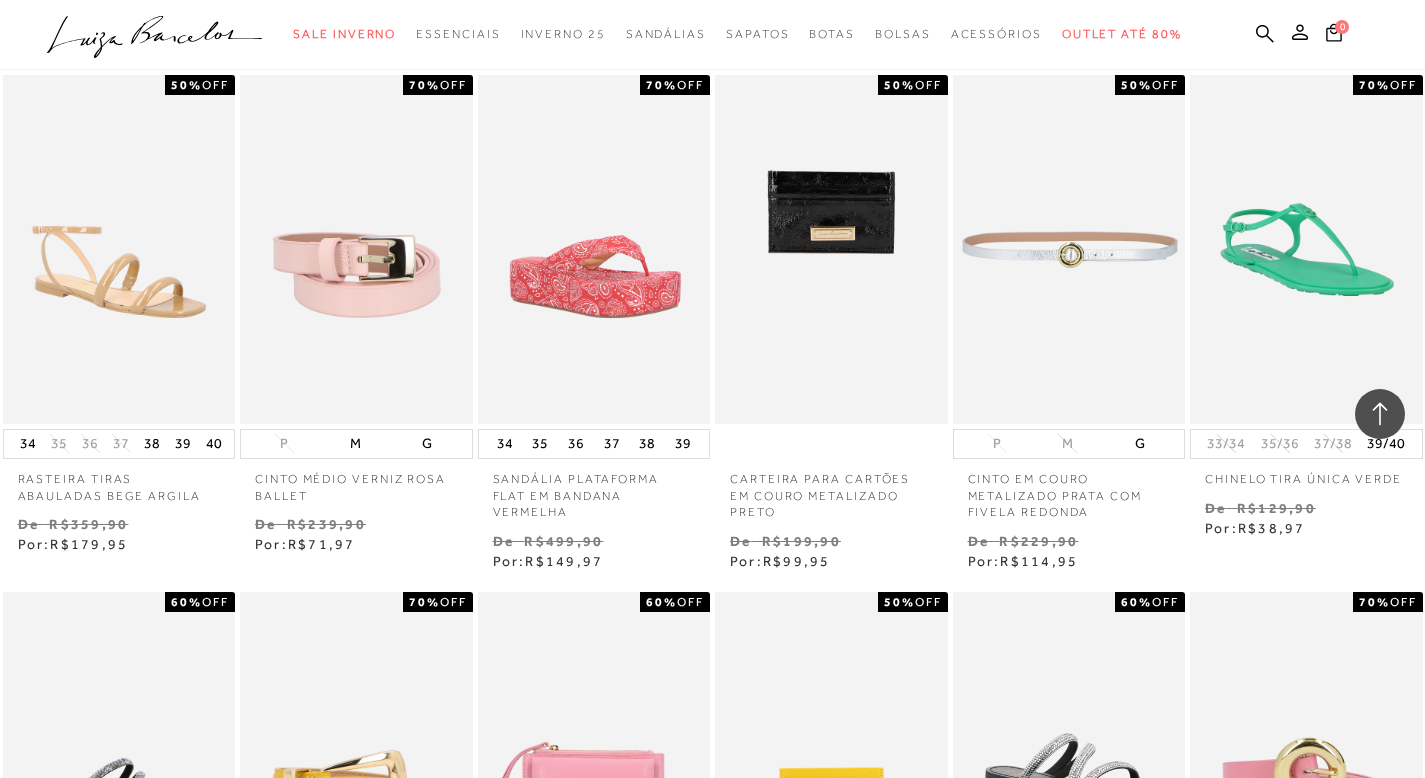 click at bounding box center [1070, 249] 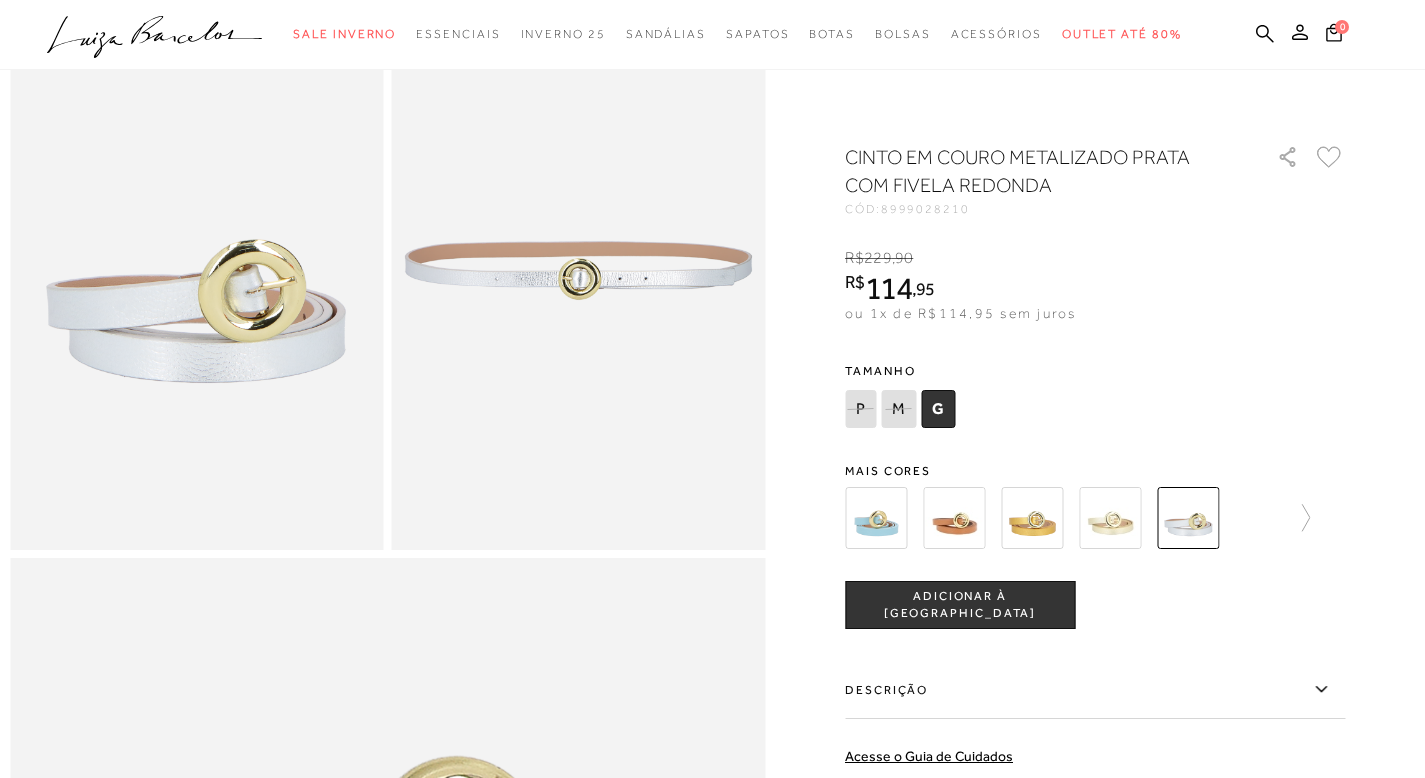scroll, scrollTop: 153, scrollLeft: 0, axis: vertical 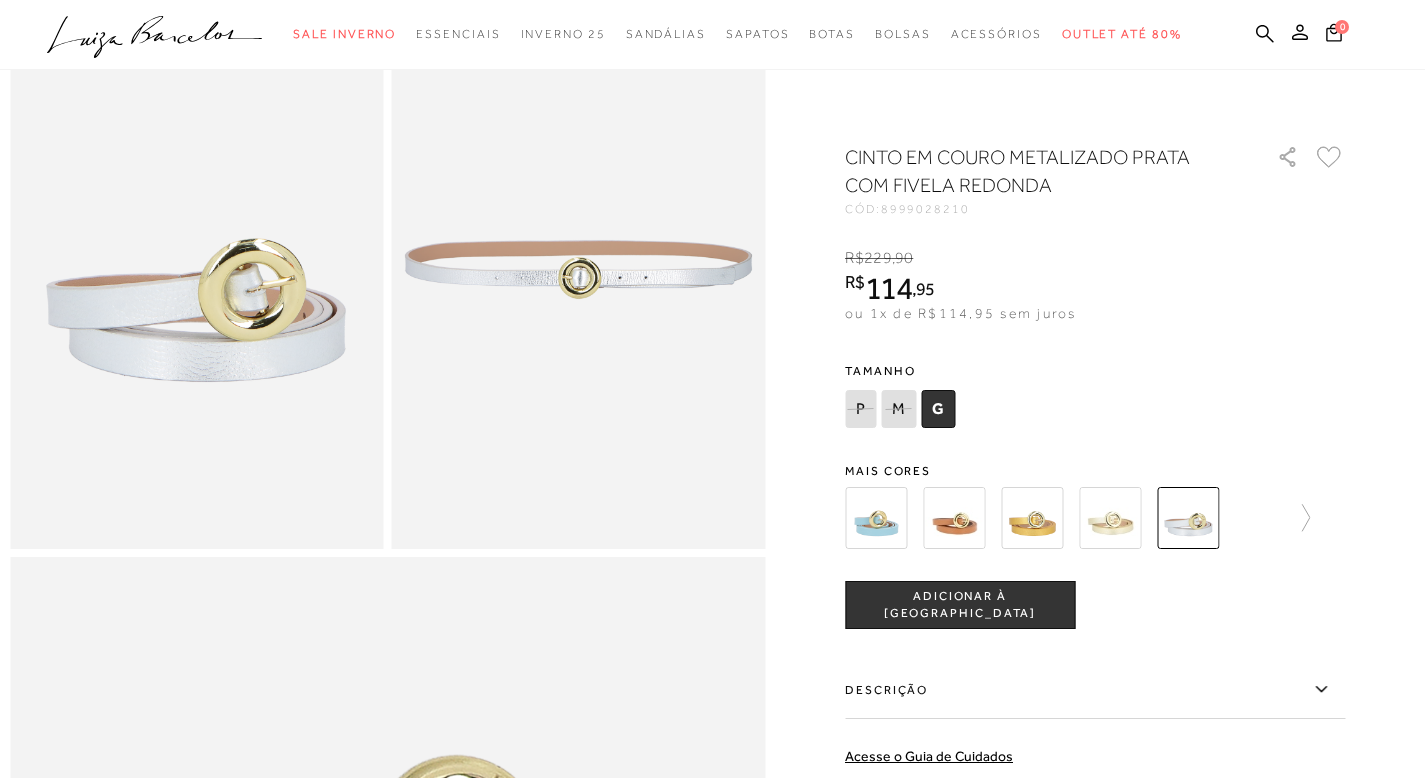 click on "G" at bounding box center [938, 409] 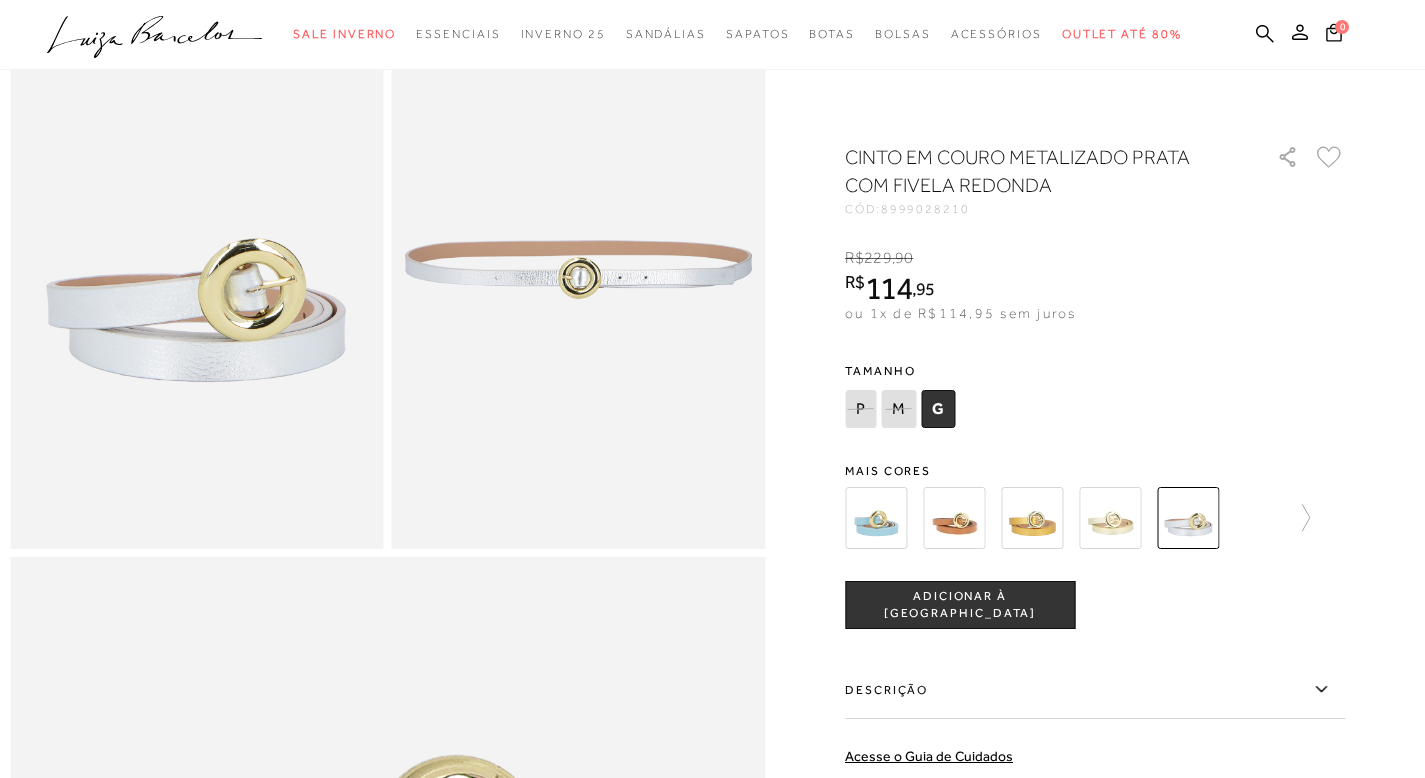 click at bounding box center (1110, 518) 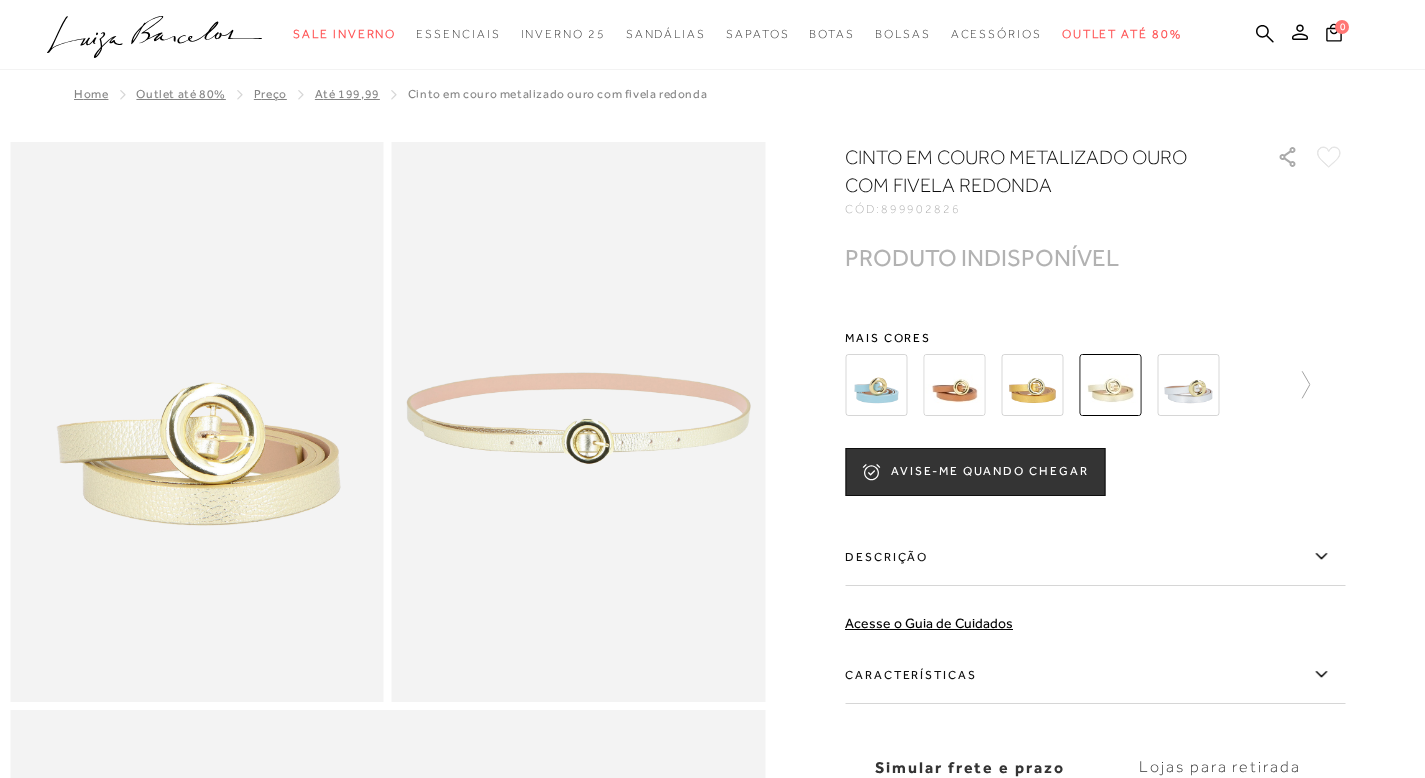 scroll, scrollTop: 0, scrollLeft: 0, axis: both 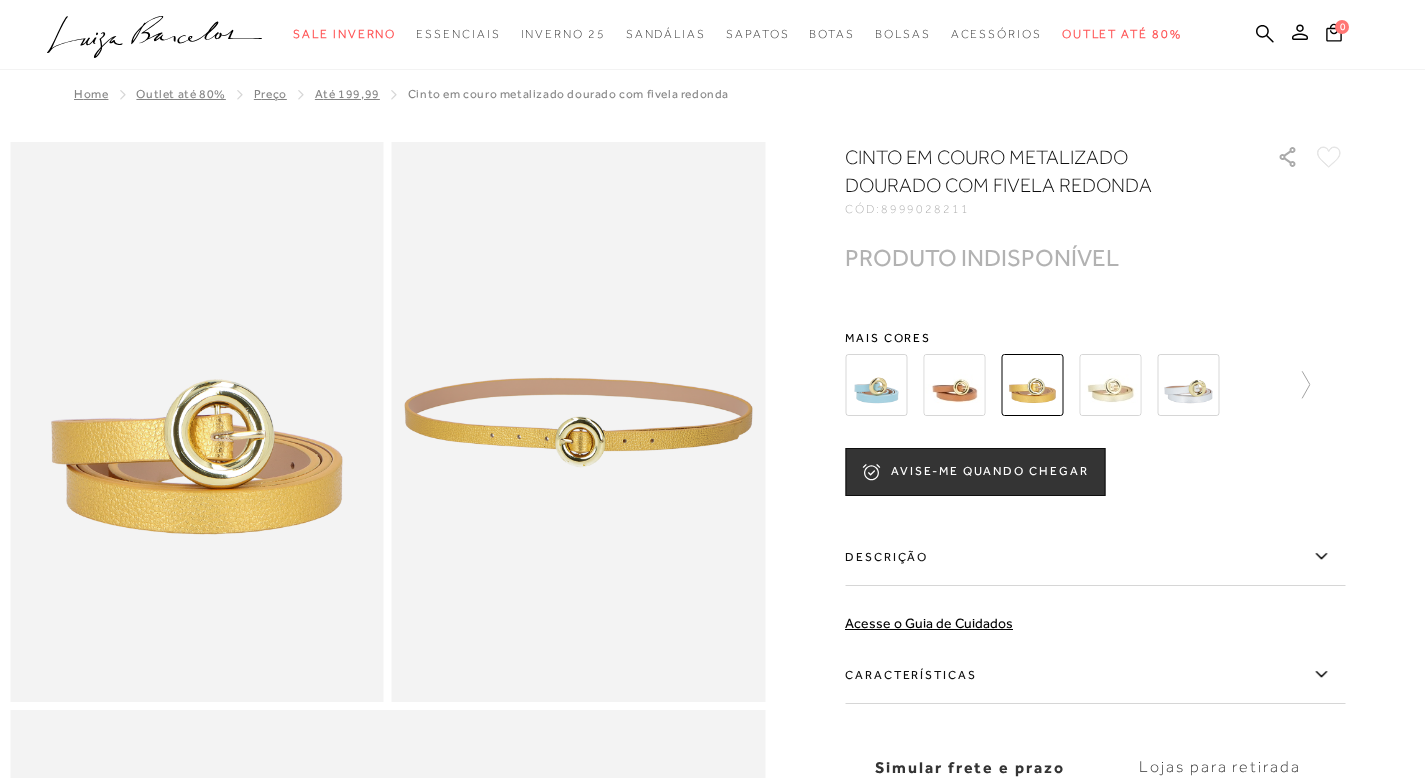 click at bounding box center (954, 385) 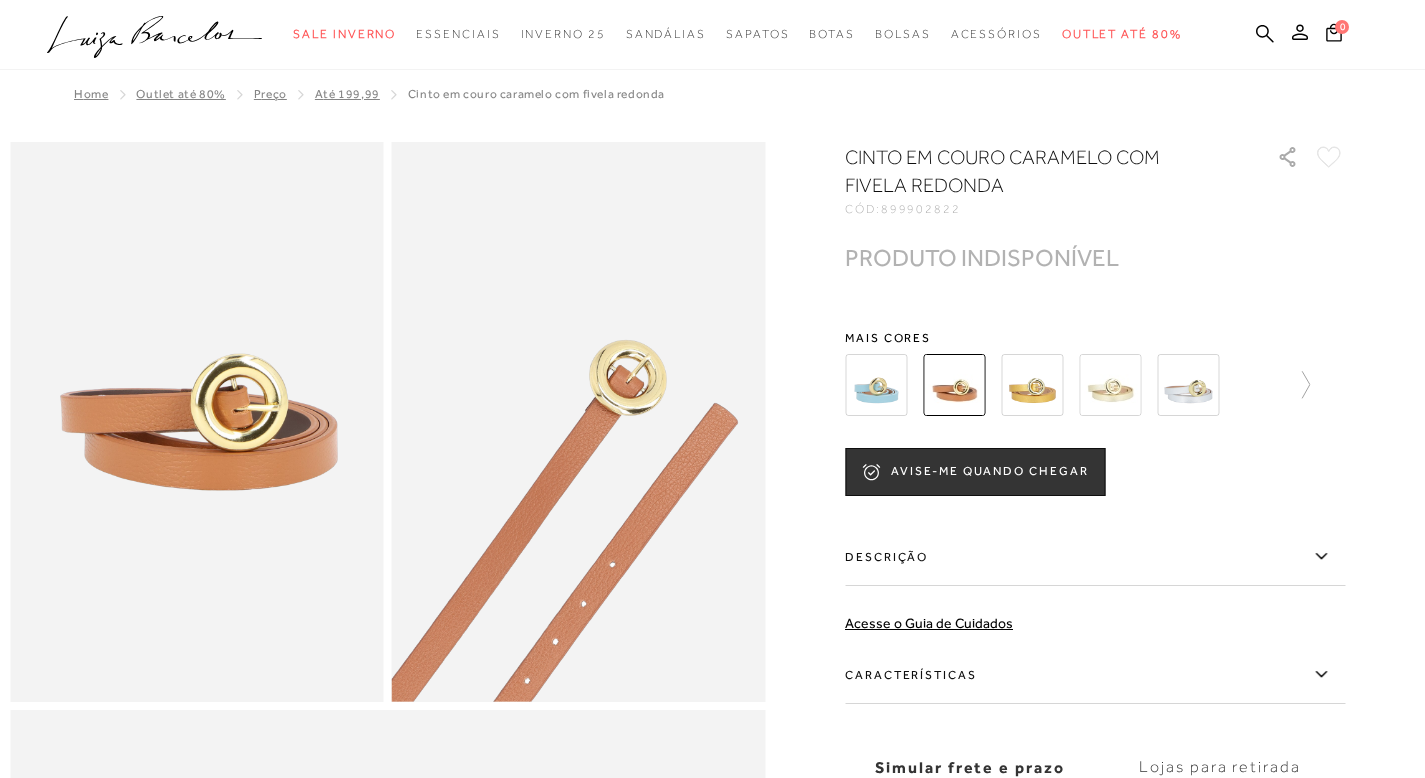 scroll, scrollTop: 0, scrollLeft: 0, axis: both 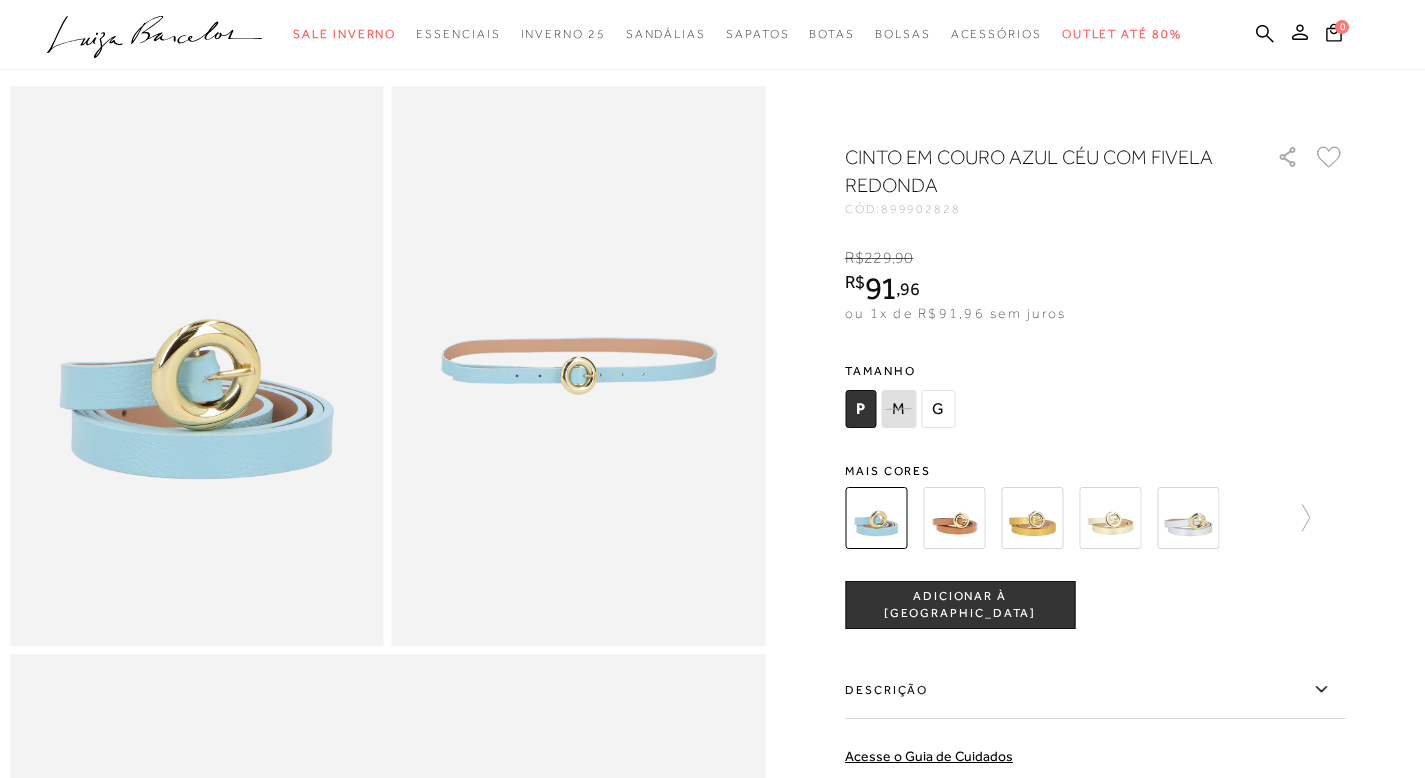 click at bounding box center [1188, 518] 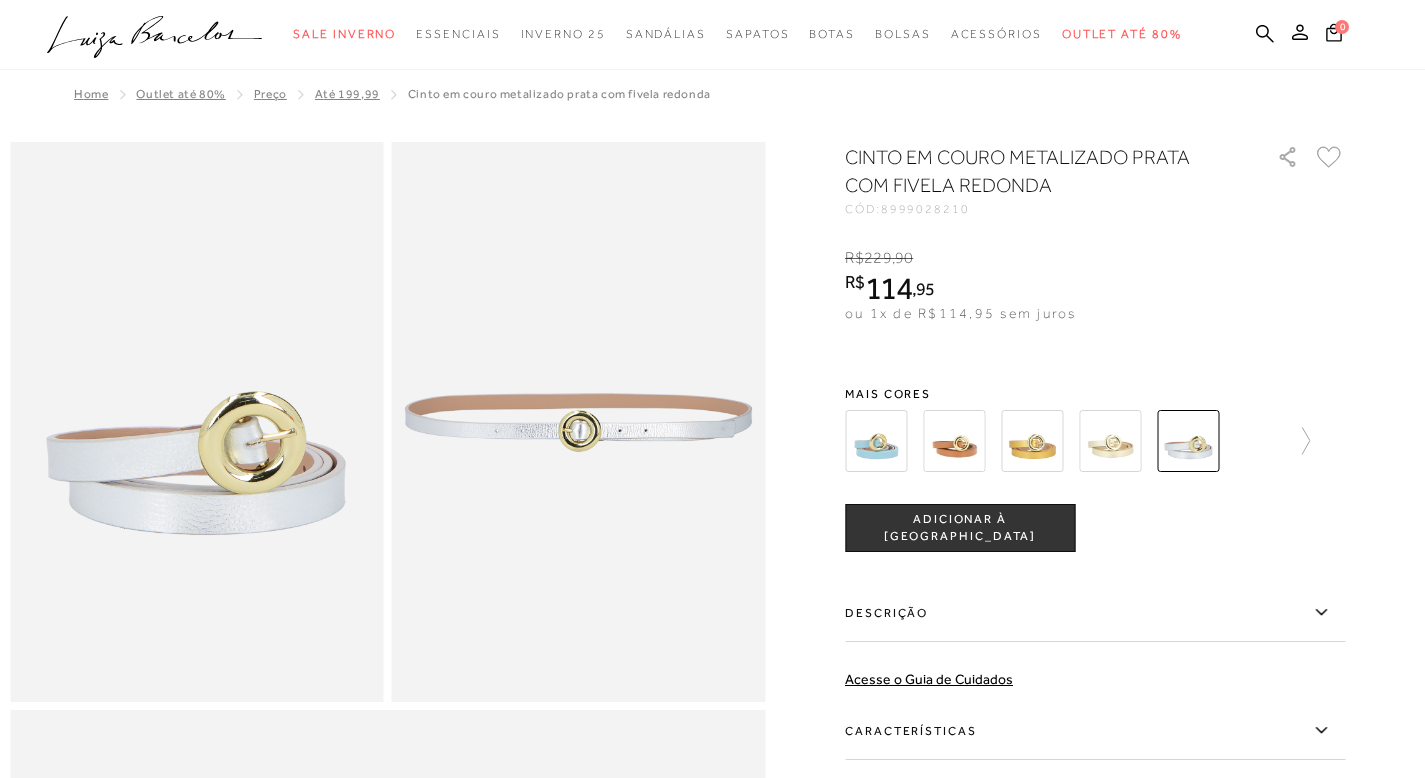 scroll, scrollTop: 0, scrollLeft: 0, axis: both 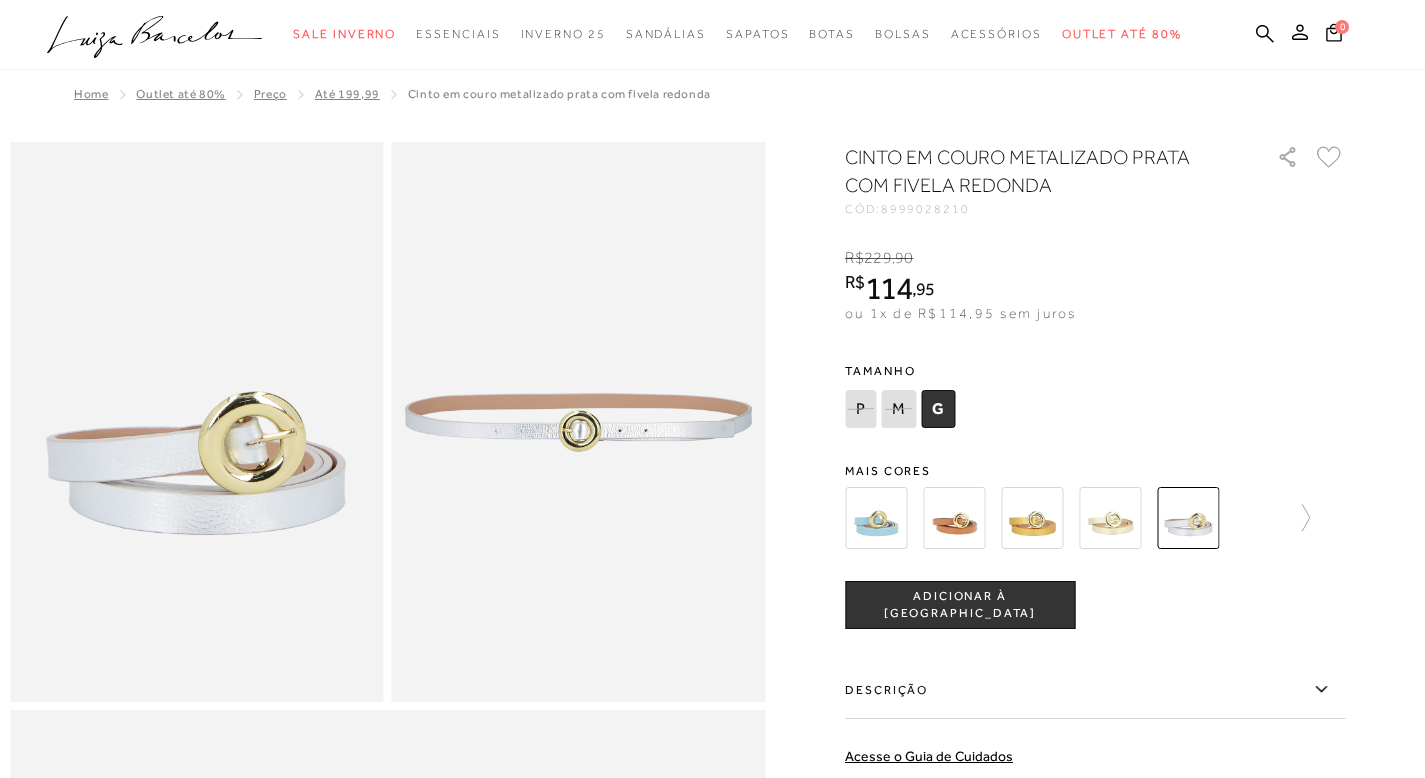 click on "ADICIONAR À [GEOGRAPHIC_DATA]" at bounding box center (960, 605) 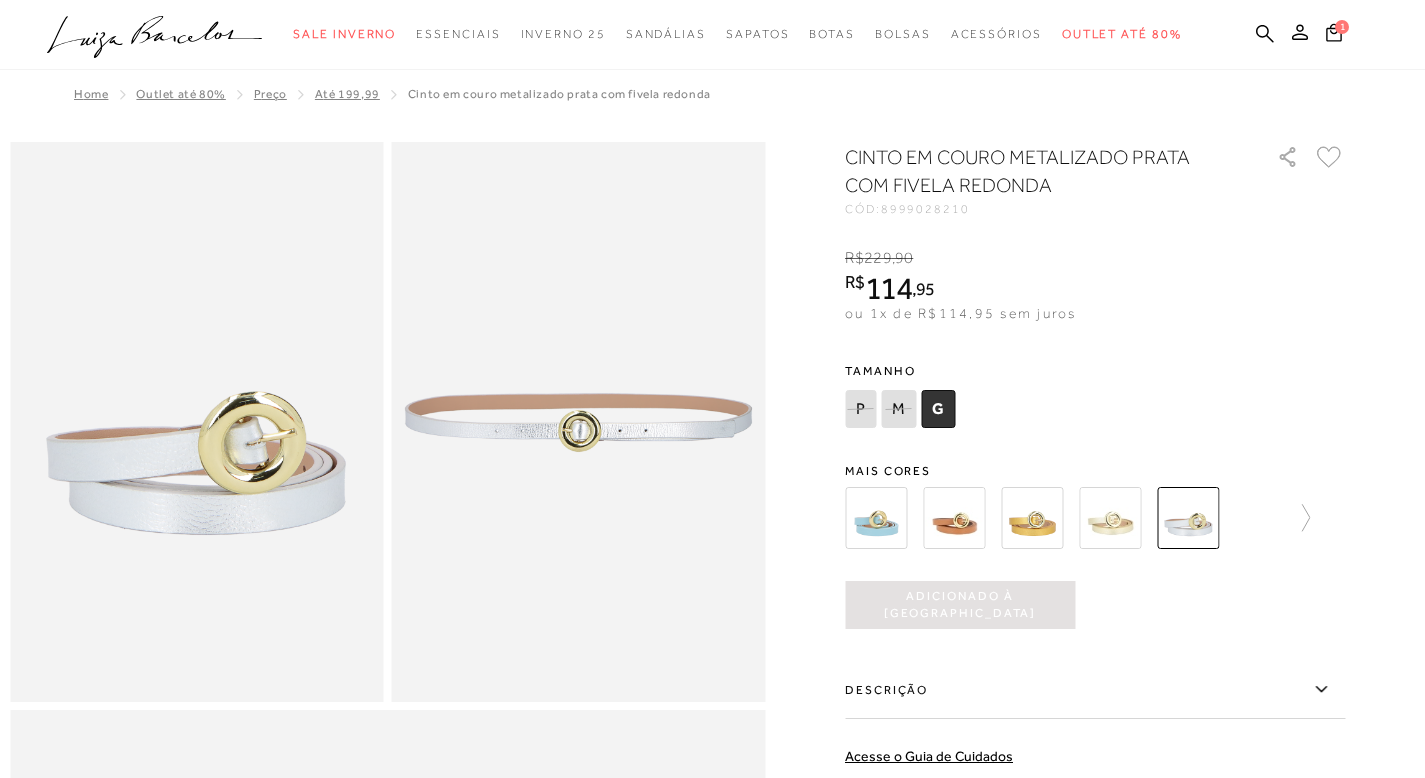 scroll, scrollTop: 0, scrollLeft: 0, axis: both 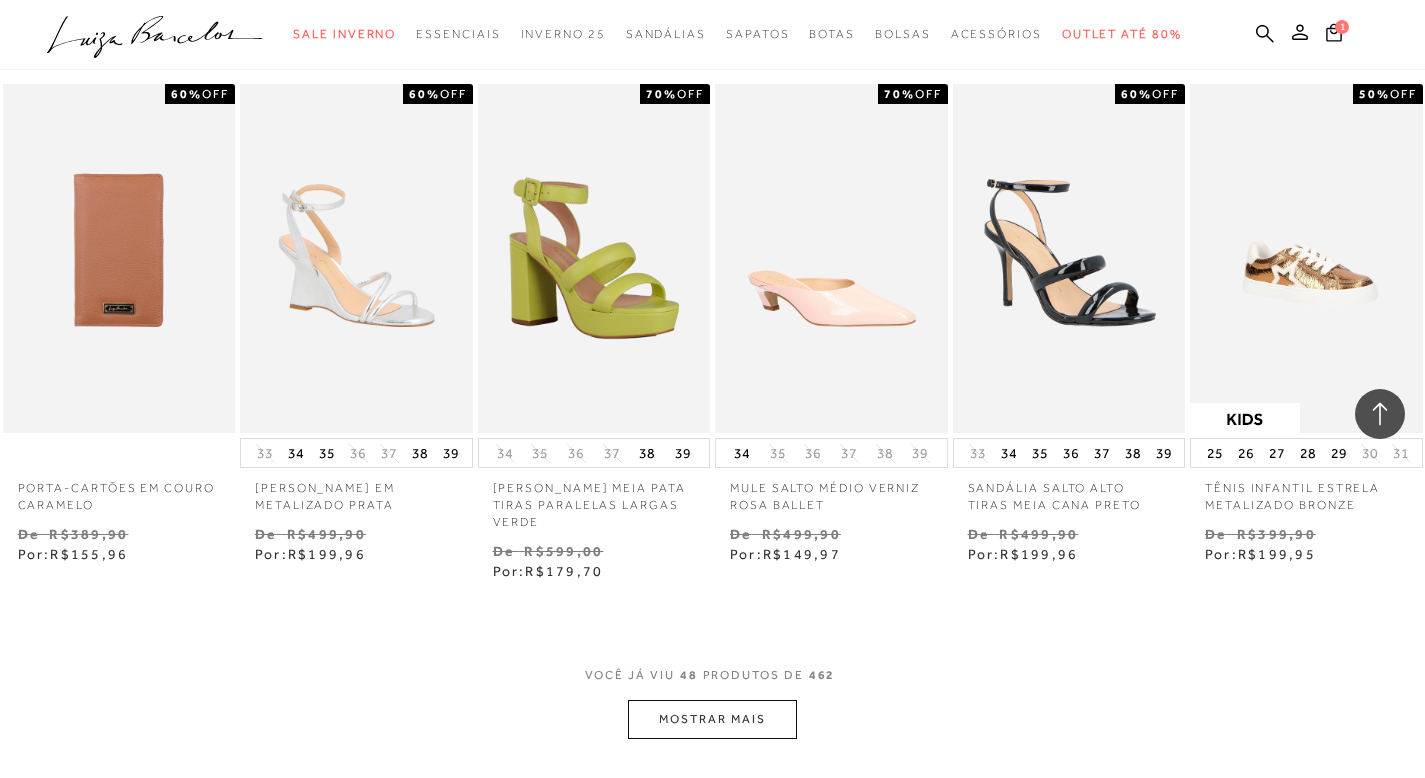 click on "MOSTRAR MAIS" at bounding box center [712, 719] 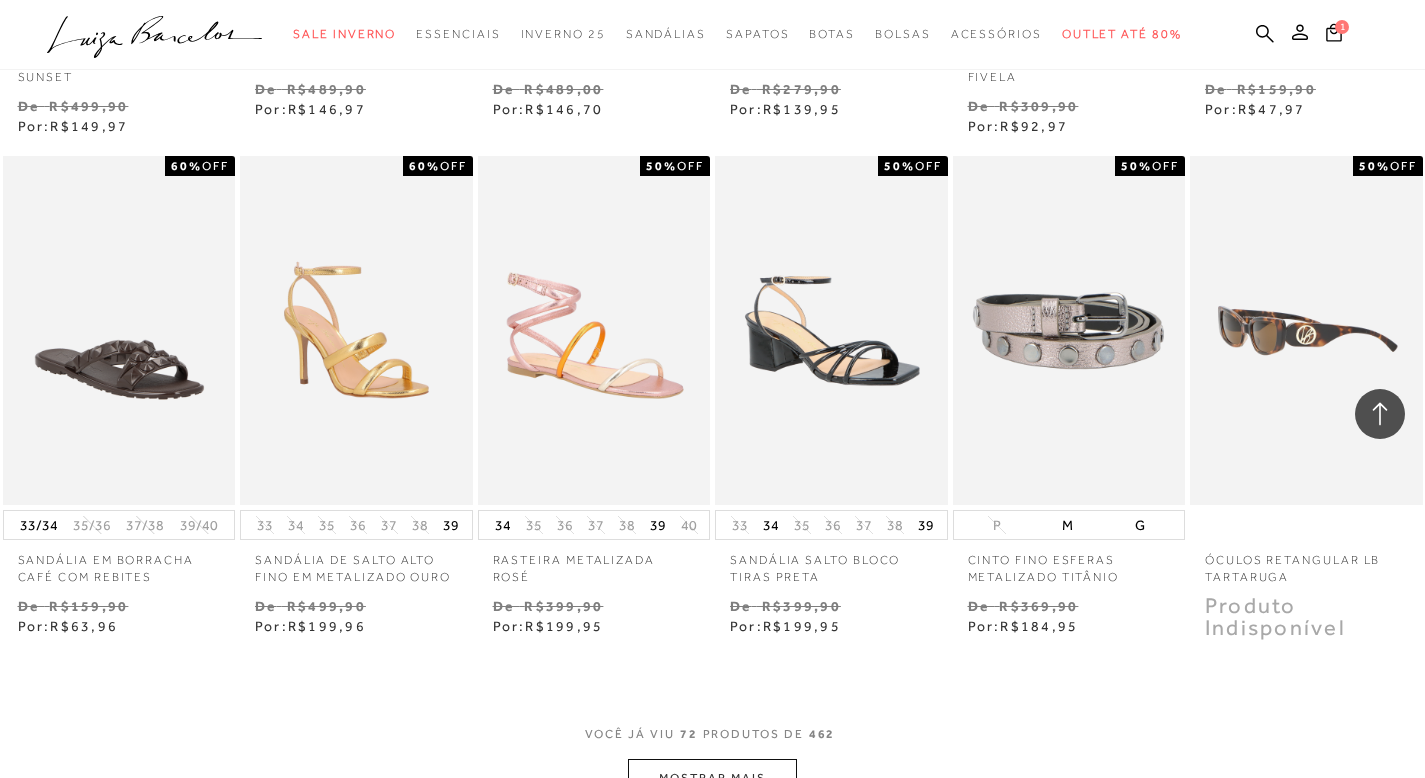 scroll, scrollTop: 5821, scrollLeft: 0, axis: vertical 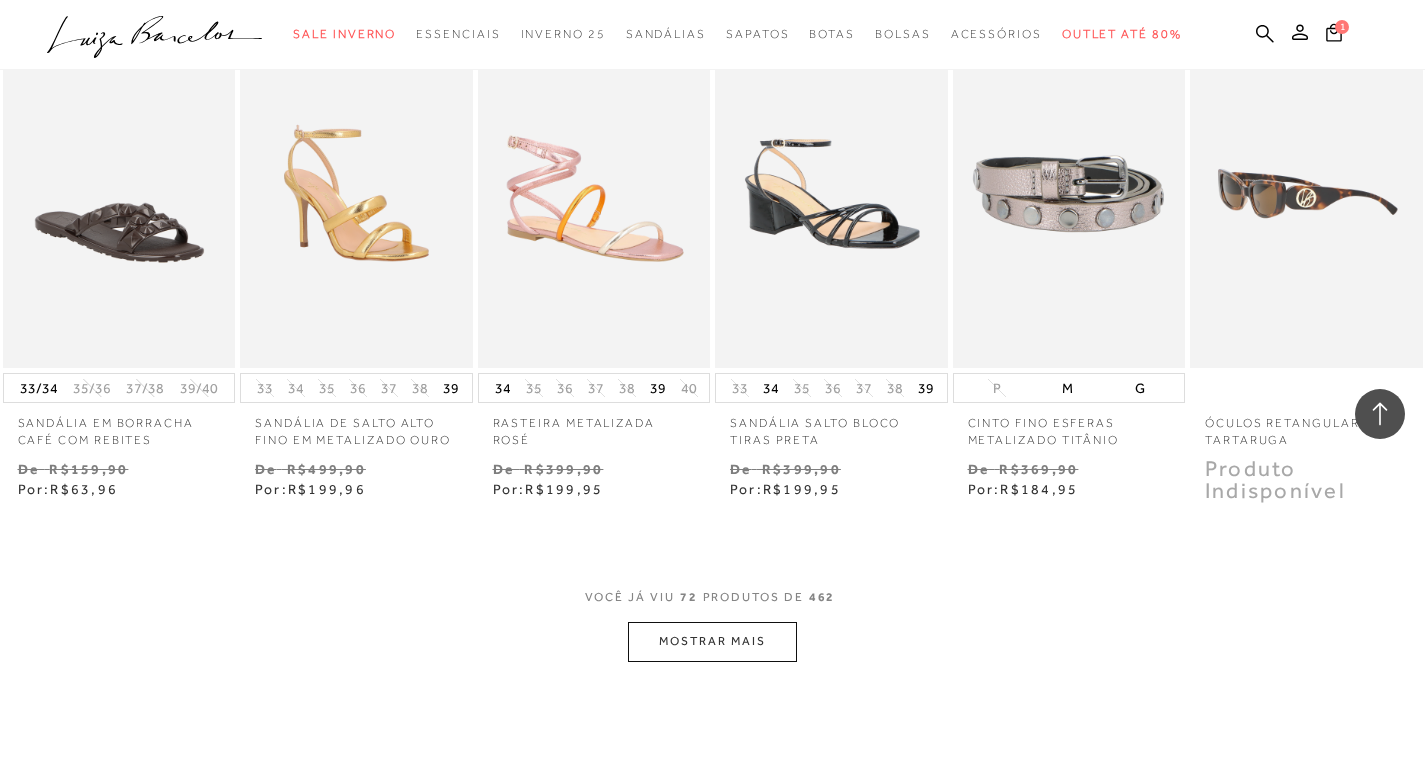 click on "MOSTRAR MAIS" at bounding box center (712, 641) 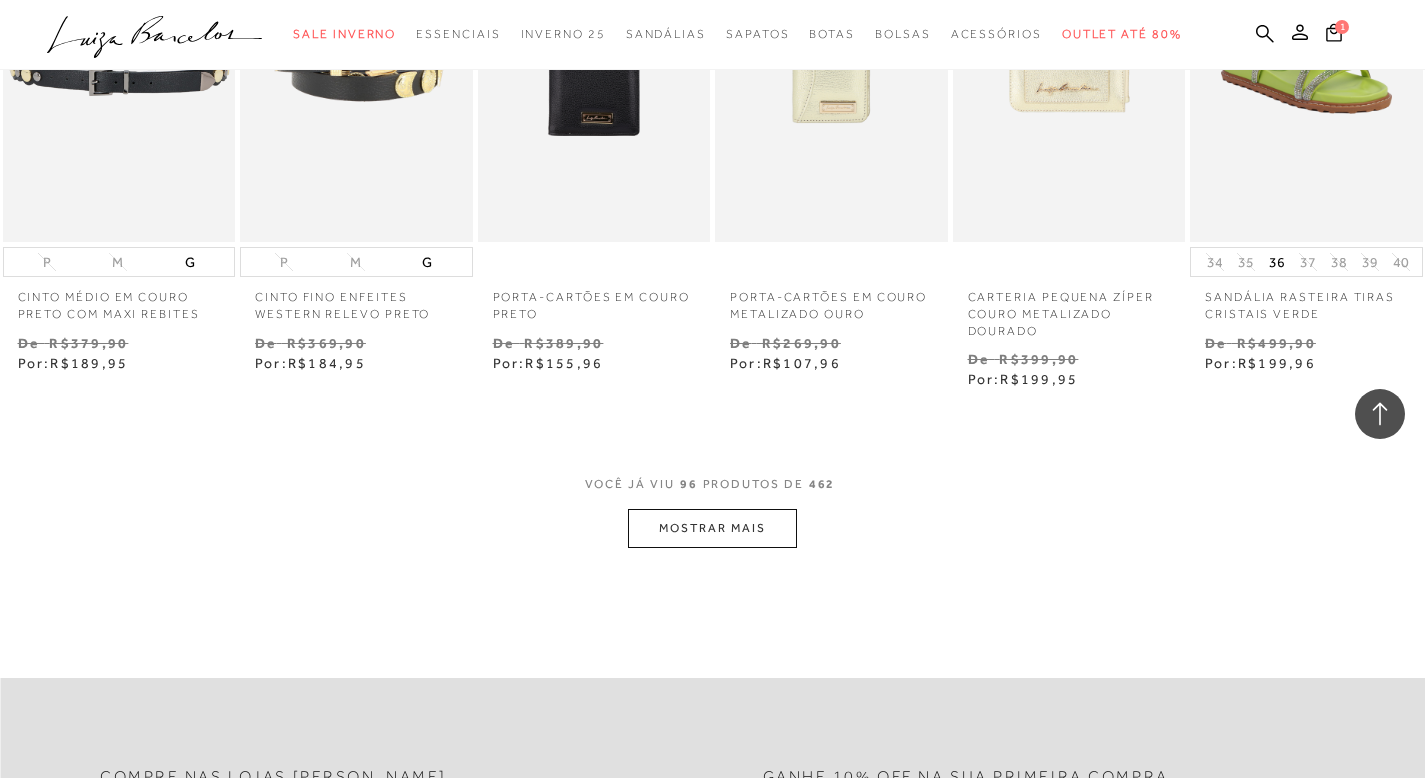 scroll, scrollTop: 7994, scrollLeft: 0, axis: vertical 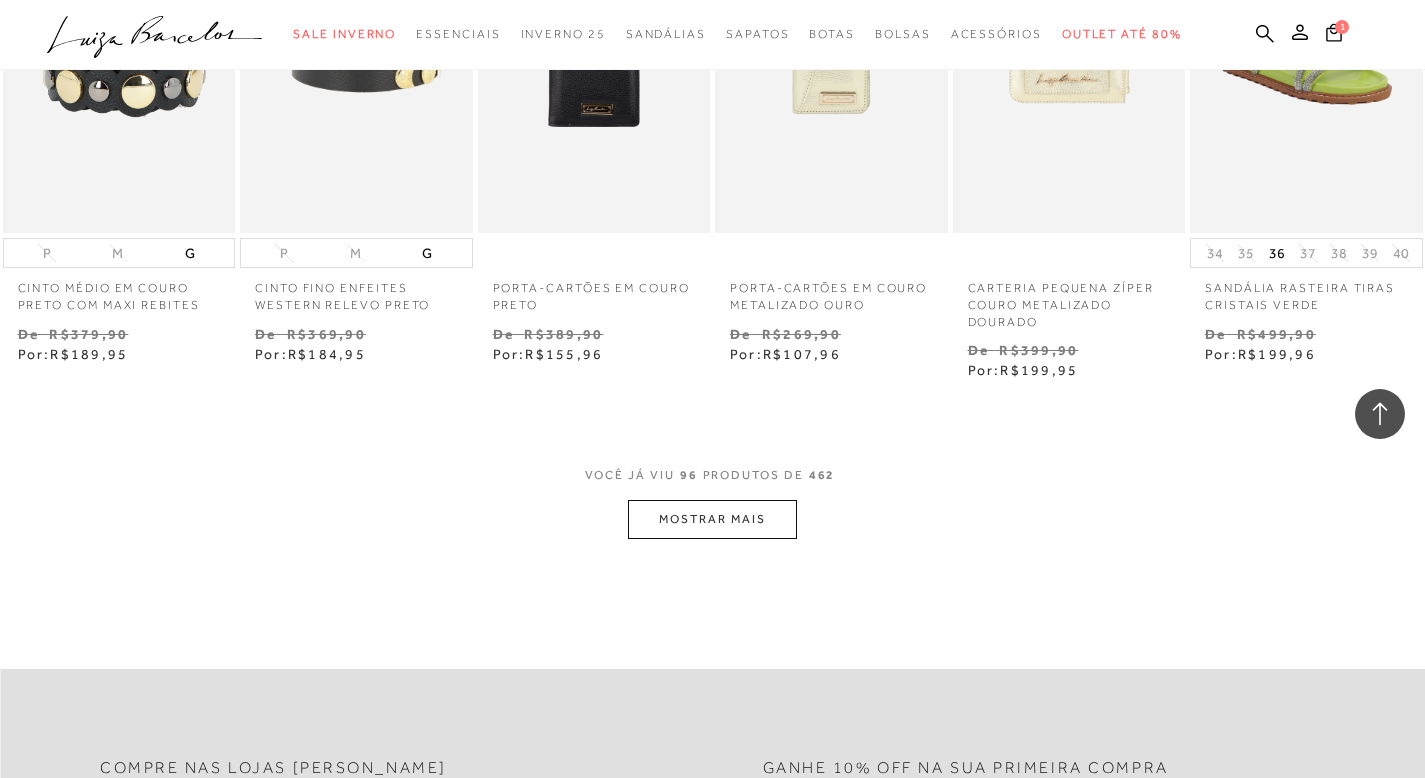 click on "MOSTRAR MAIS" at bounding box center (712, 519) 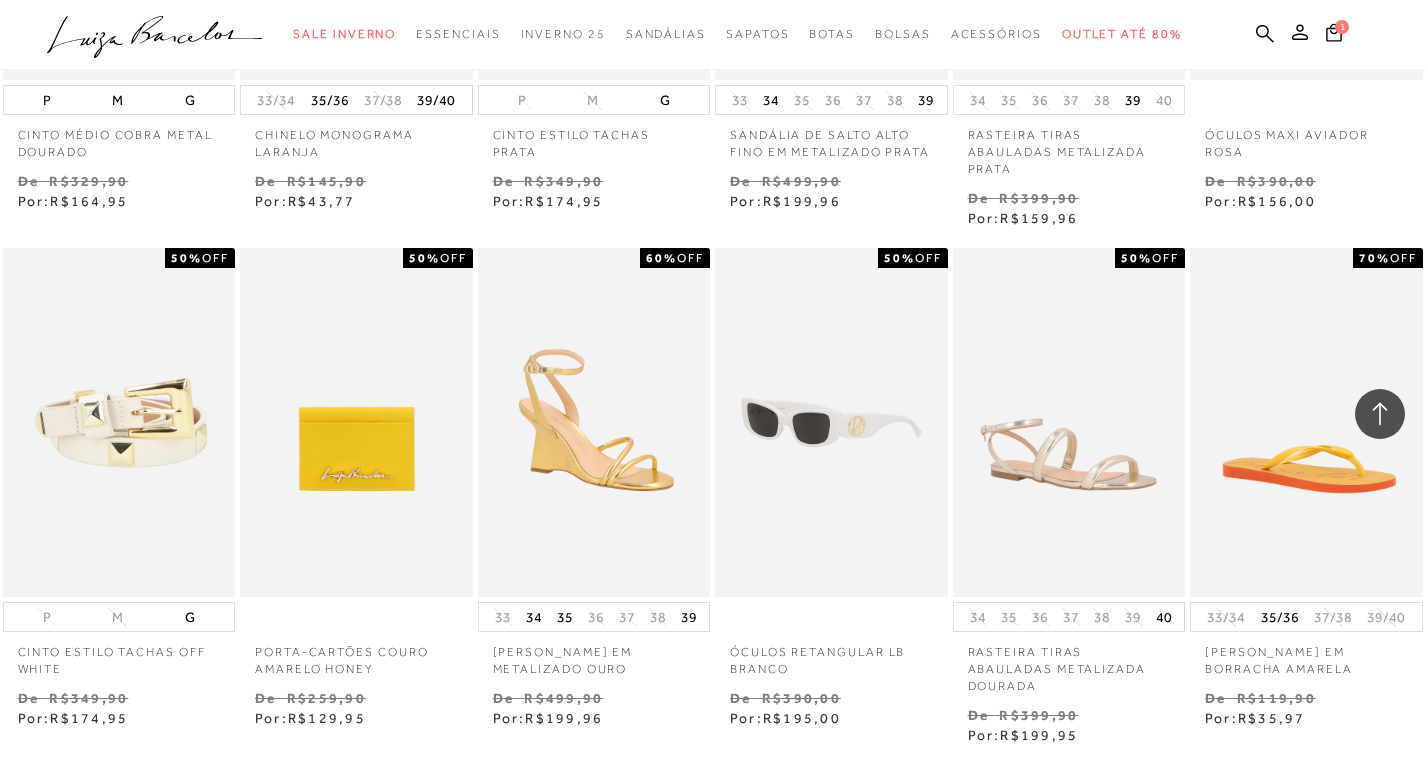 scroll, scrollTop: 9847, scrollLeft: 0, axis: vertical 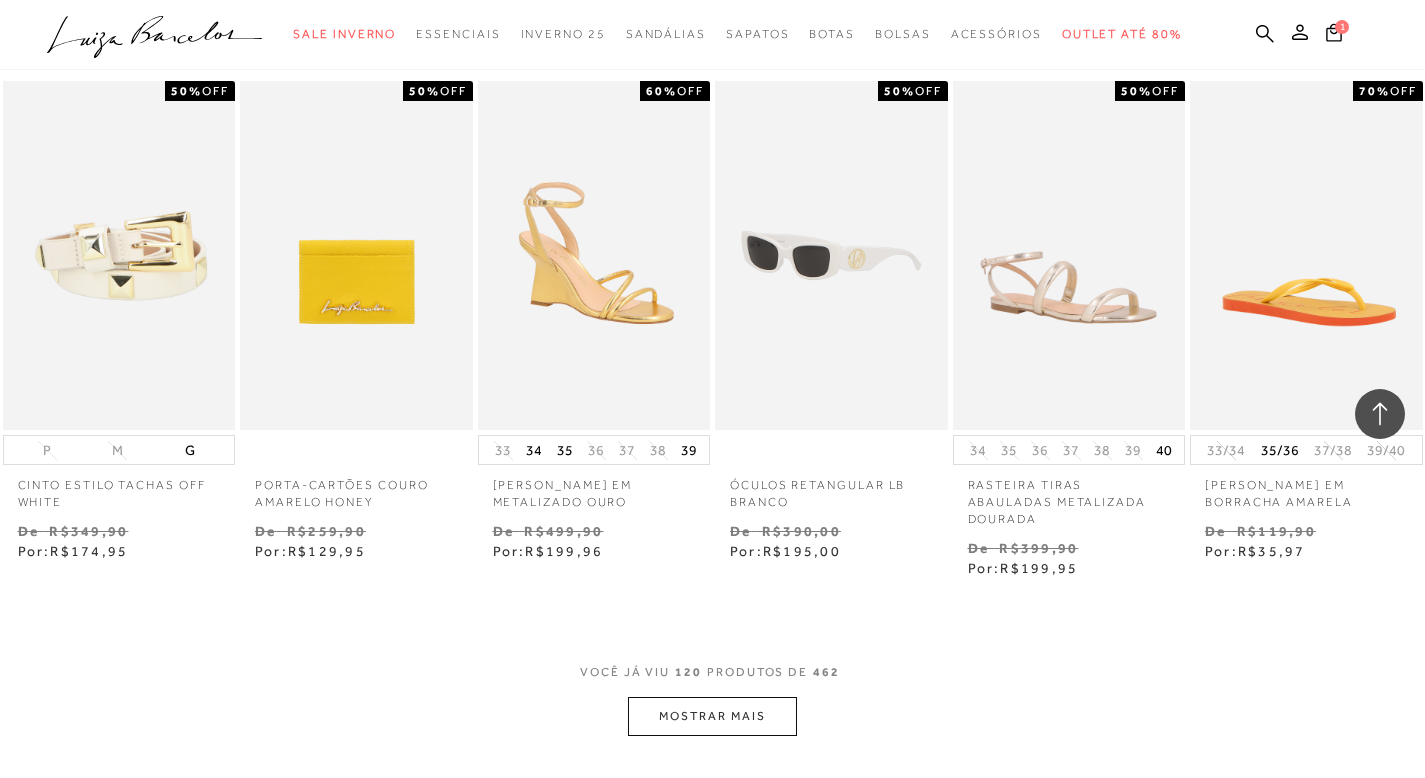 click on "MOSTRAR MAIS" at bounding box center (712, 716) 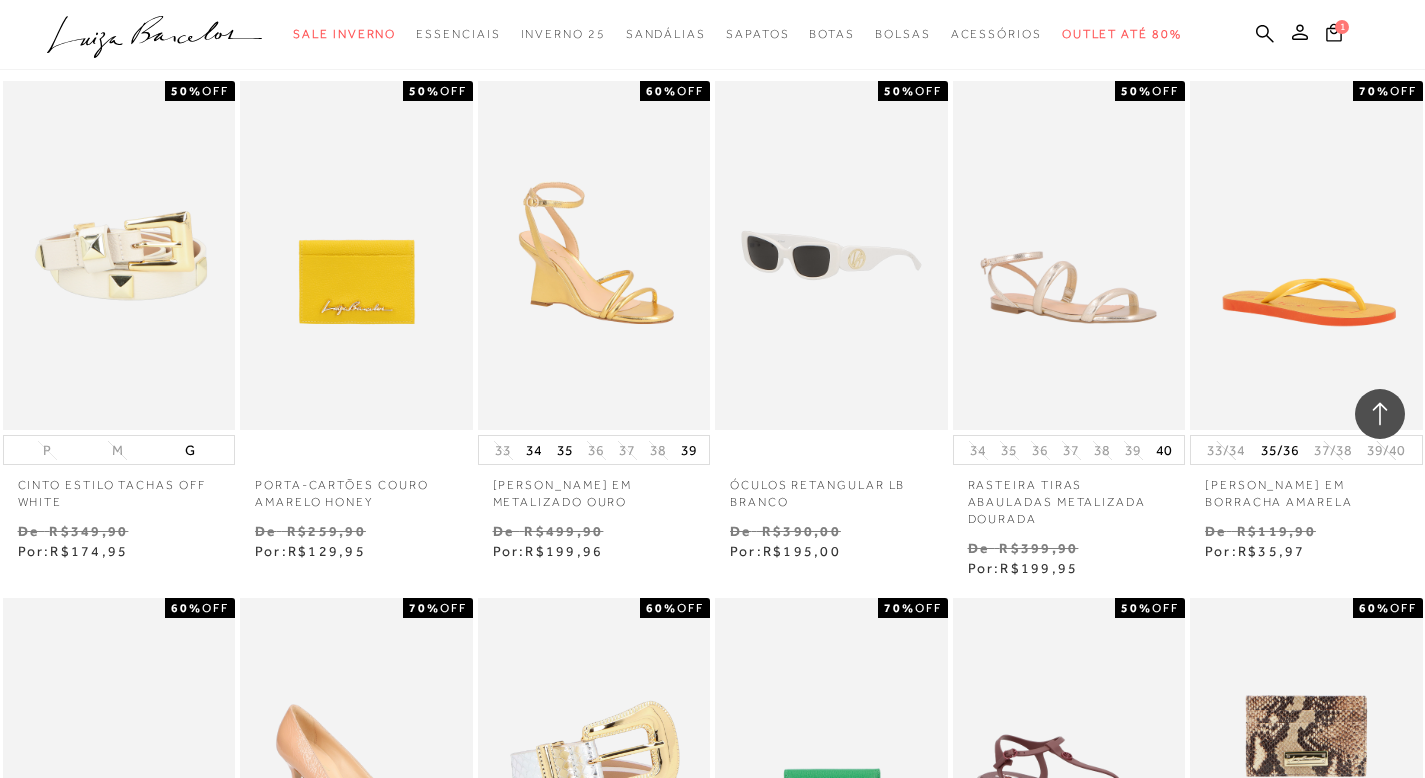 scroll, scrollTop: 10332, scrollLeft: 0, axis: vertical 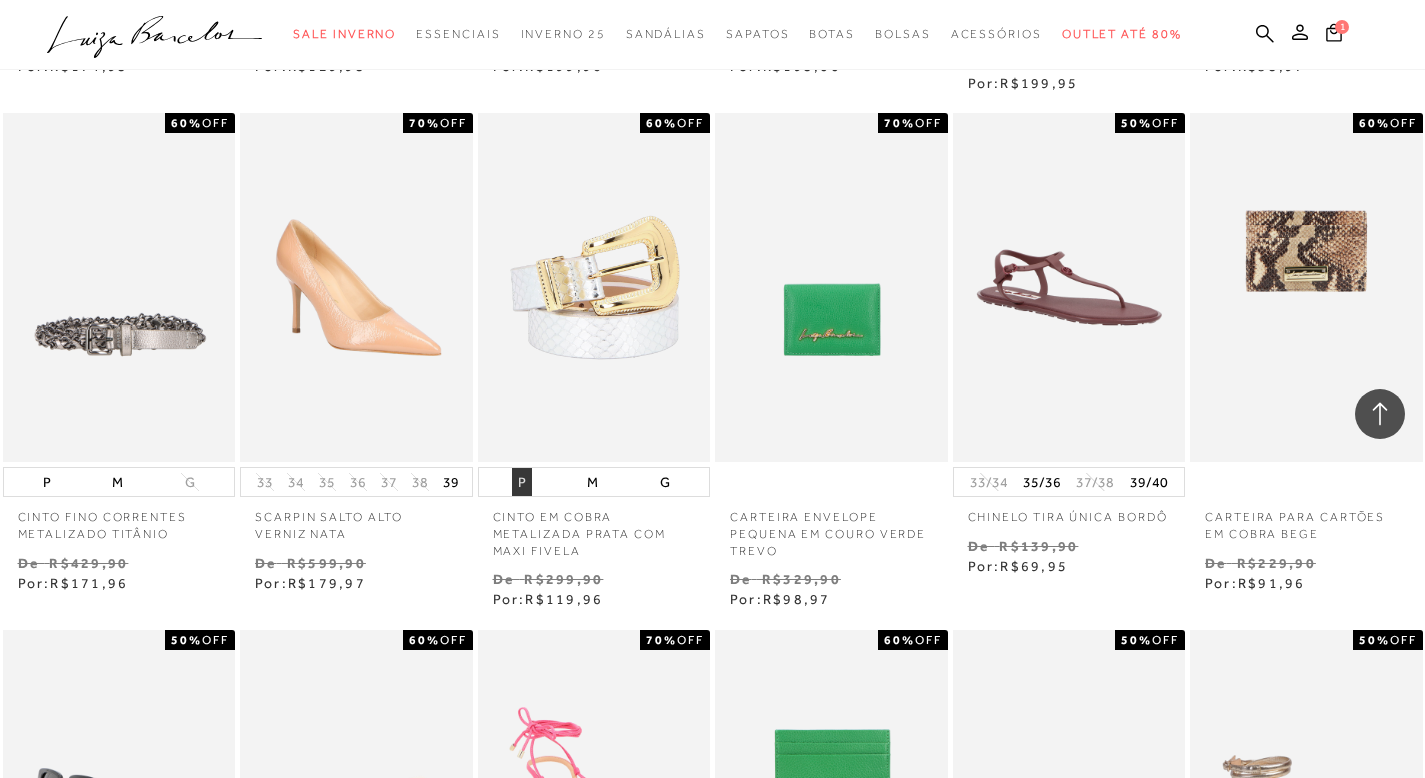 click on "P" at bounding box center (522, 482) 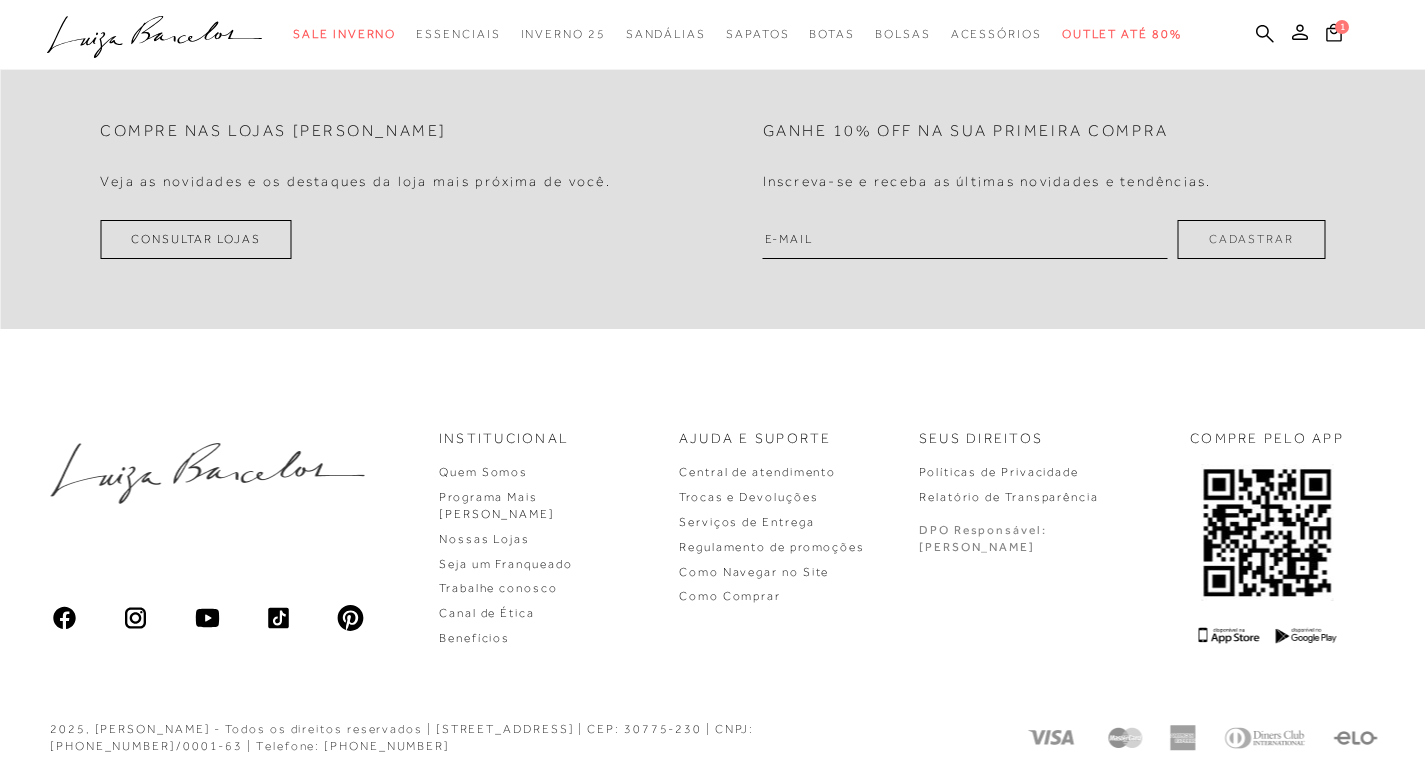 click at bounding box center [579, -1871] 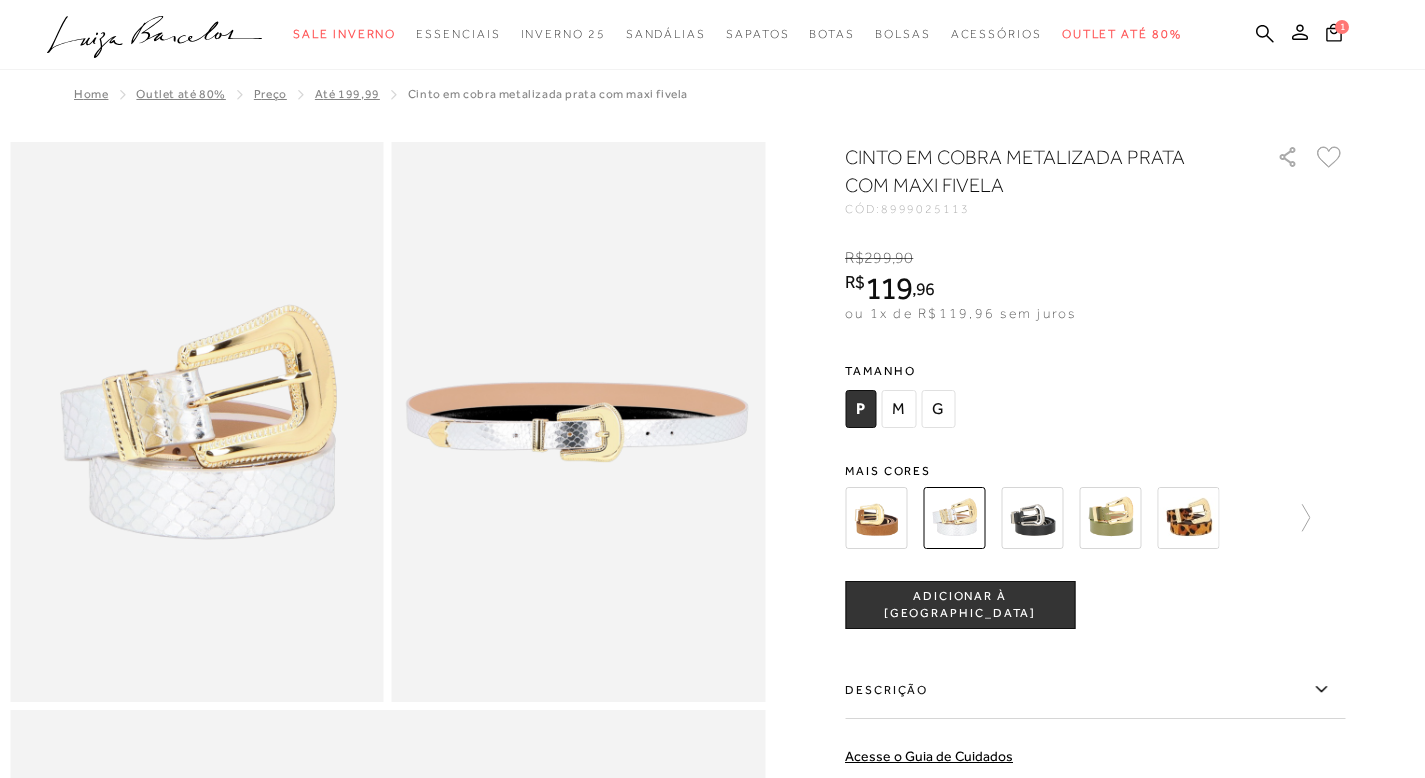 scroll, scrollTop: 0, scrollLeft: 0, axis: both 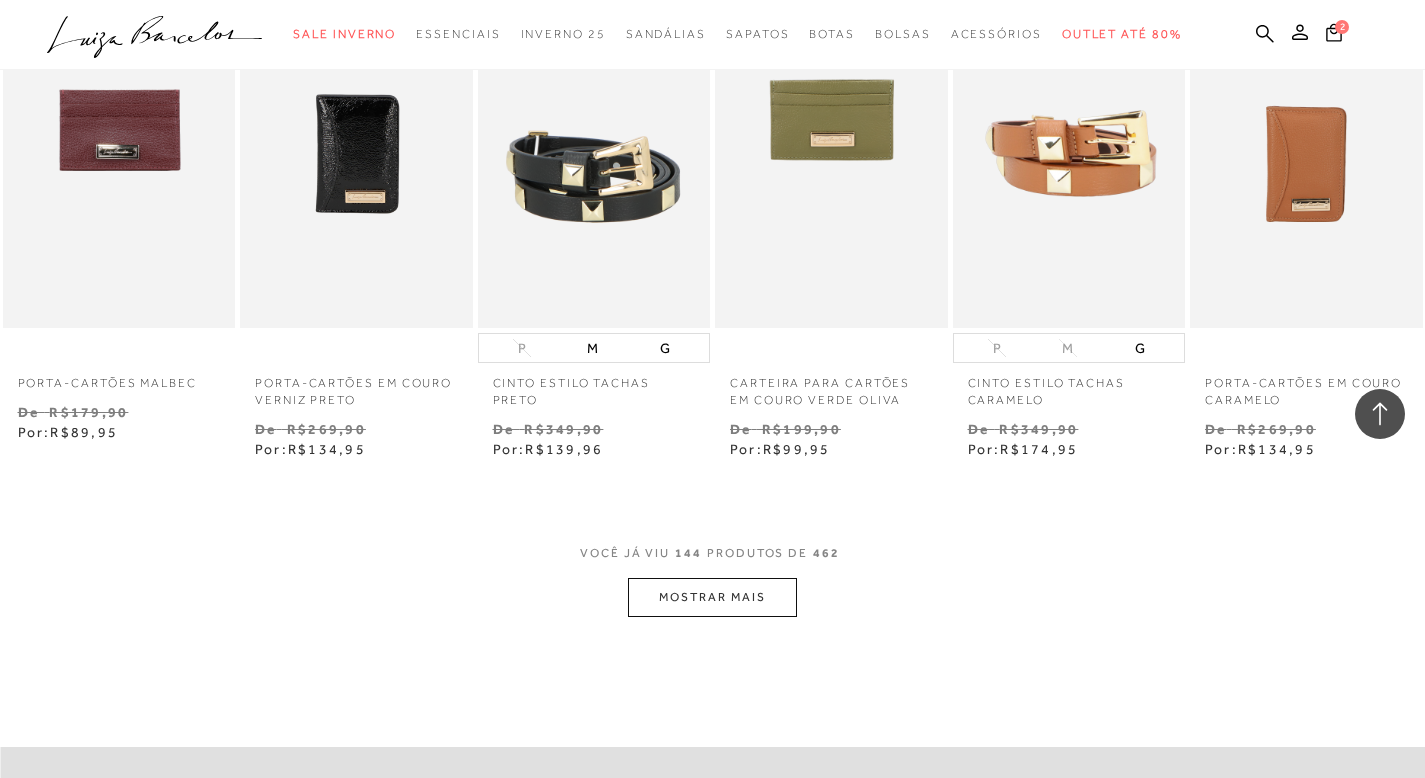 click on "MOSTRAR MAIS" at bounding box center [712, 597] 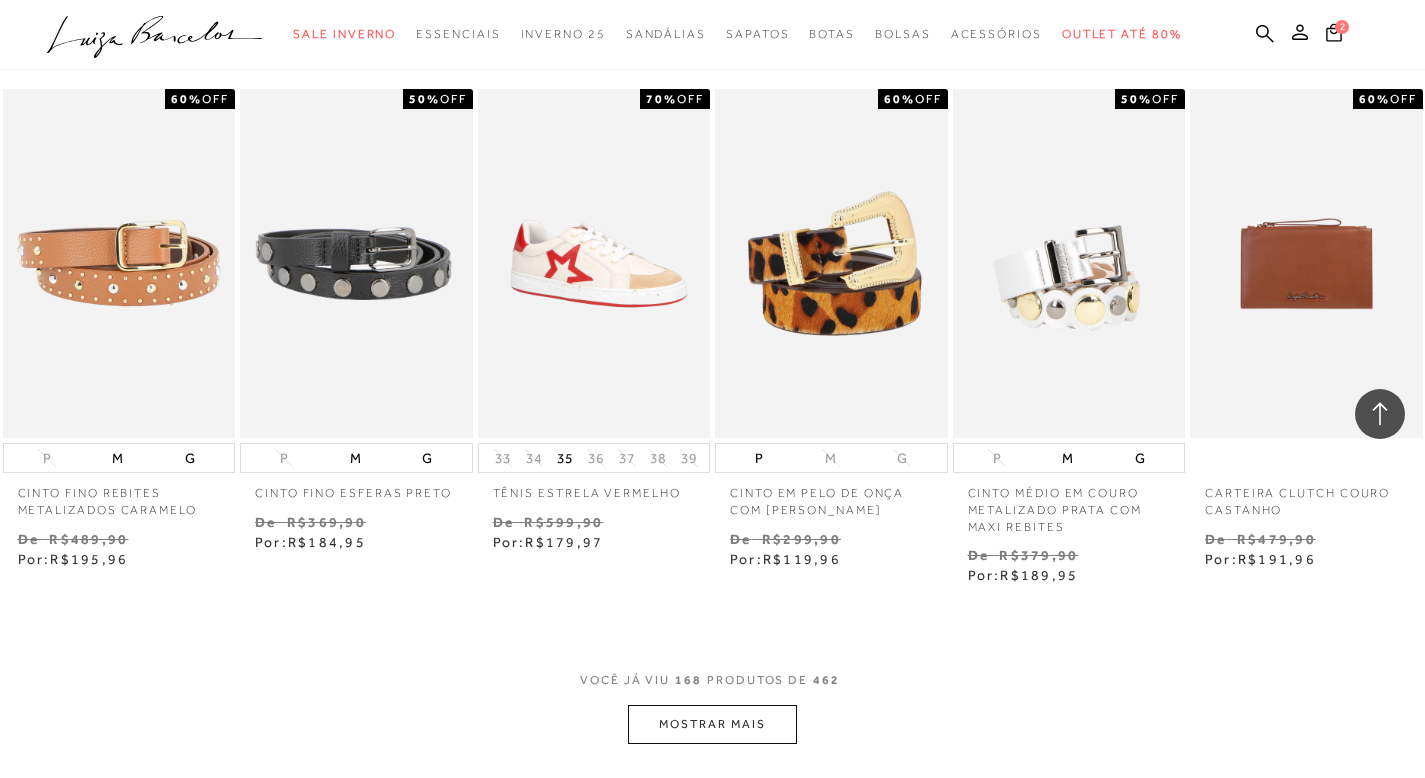 scroll, scrollTop: 7457, scrollLeft: 0, axis: vertical 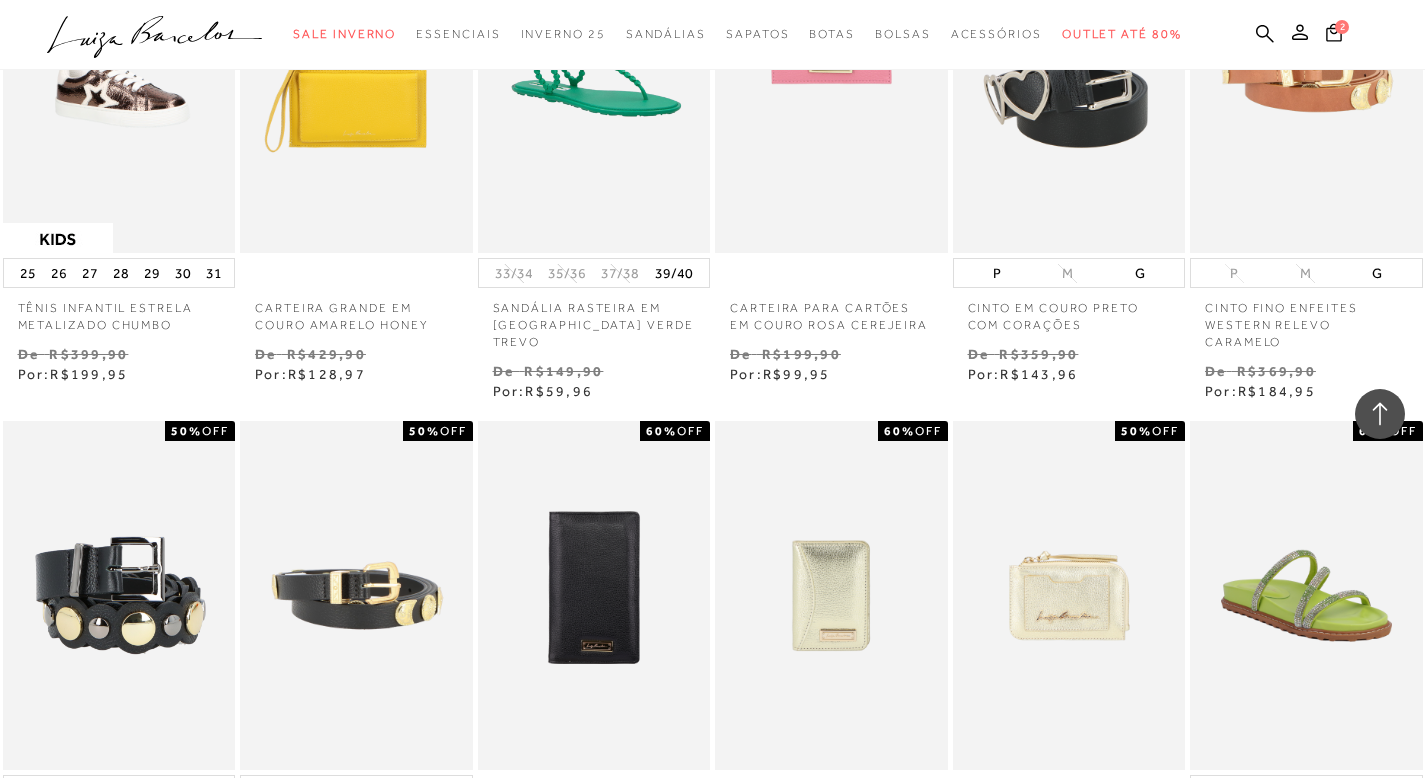 click on "Página da coleção de Até 199,99 está carregada
categoryHeader
.a{fill-rule:evenodd;}
Sale Inverno
Modelo Sapatos Mules" at bounding box center [712, -7068] 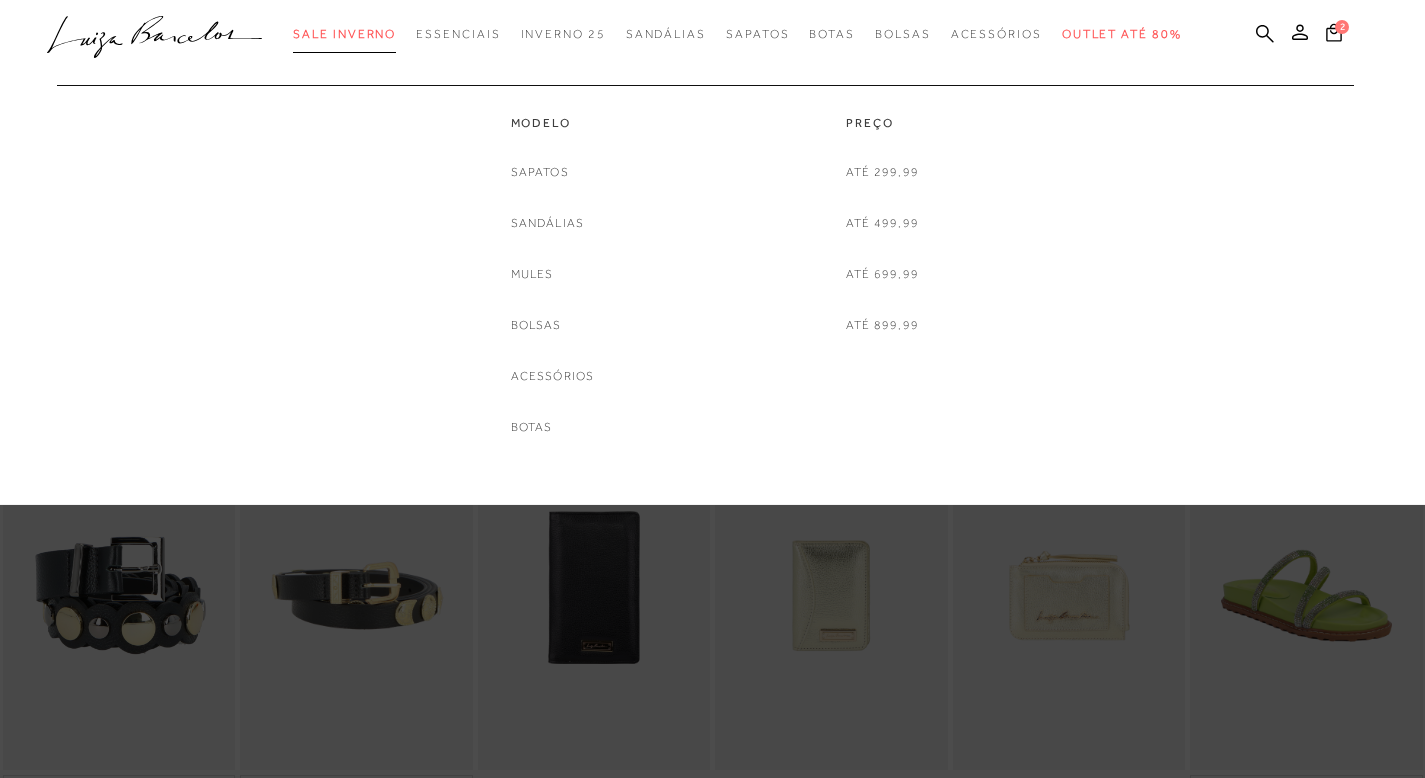 scroll, scrollTop: 0, scrollLeft: 0, axis: both 